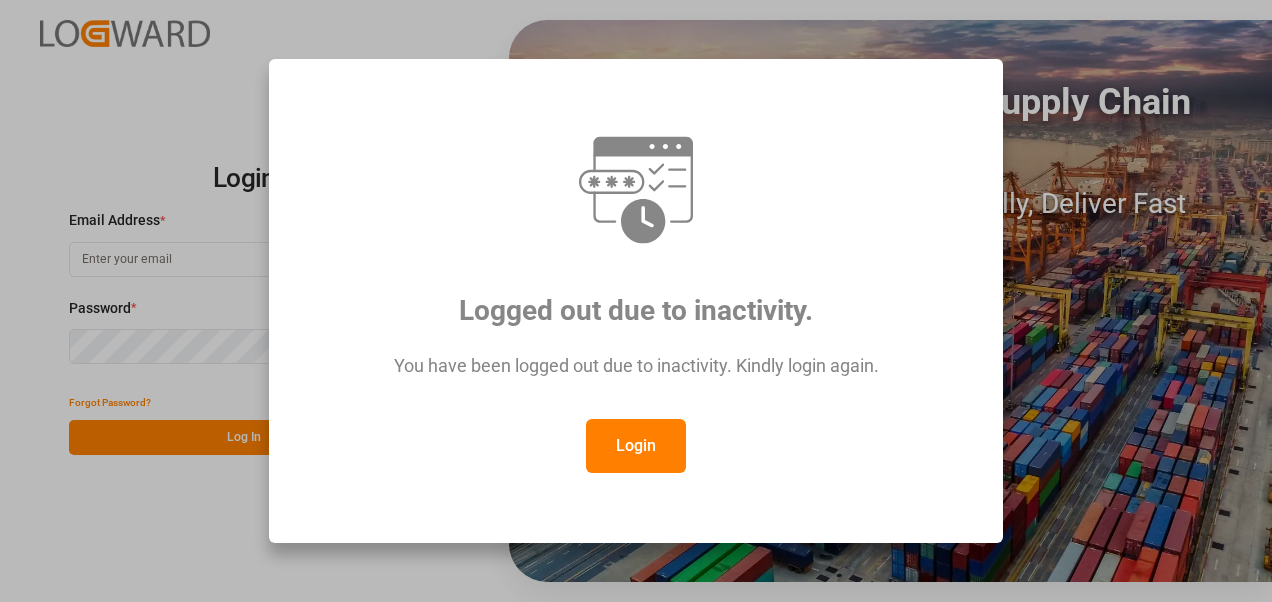 scroll, scrollTop: 0, scrollLeft: 0, axis: both 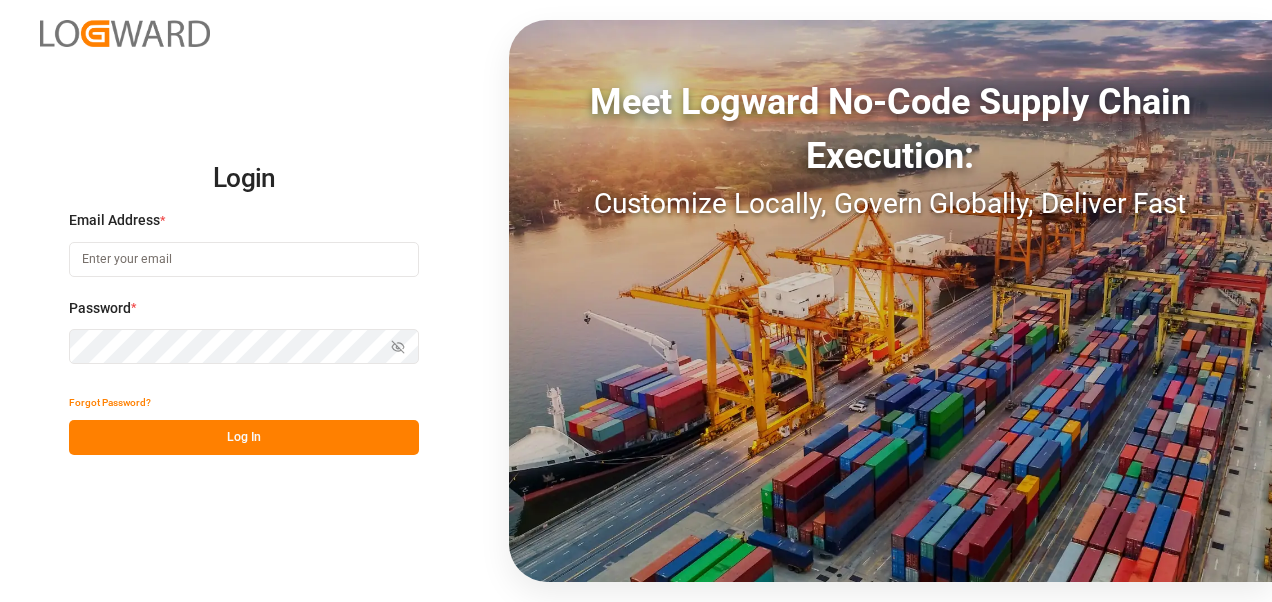 click at bounding box center [244, 259] 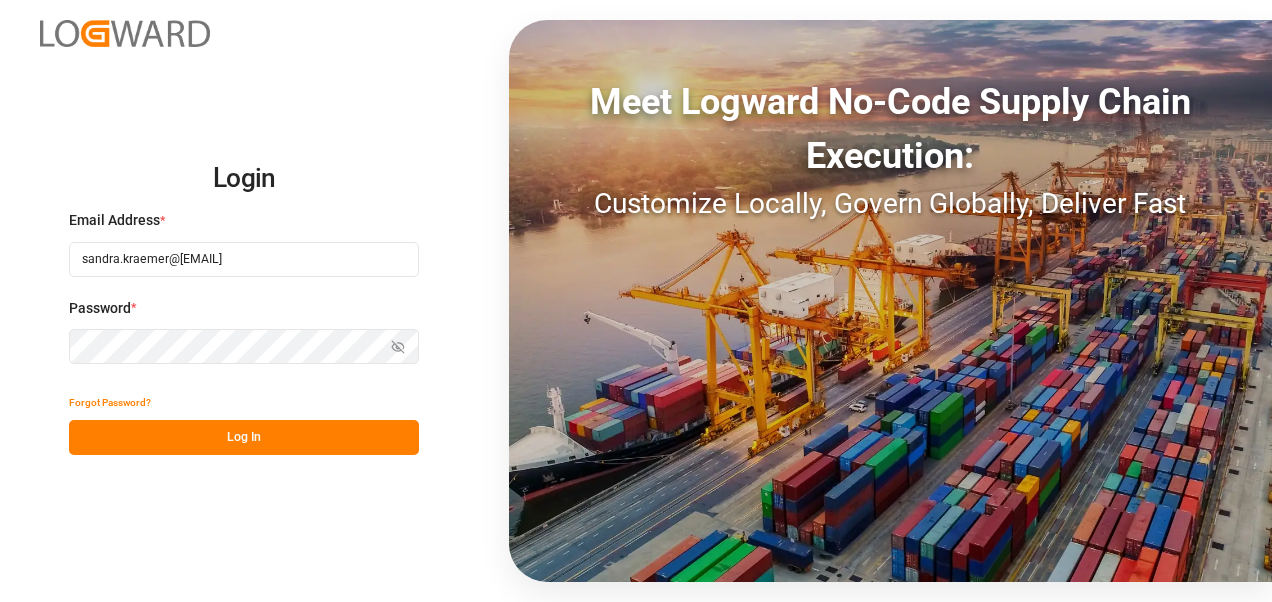 type on "sandra.kraemer@[EMAIL]" 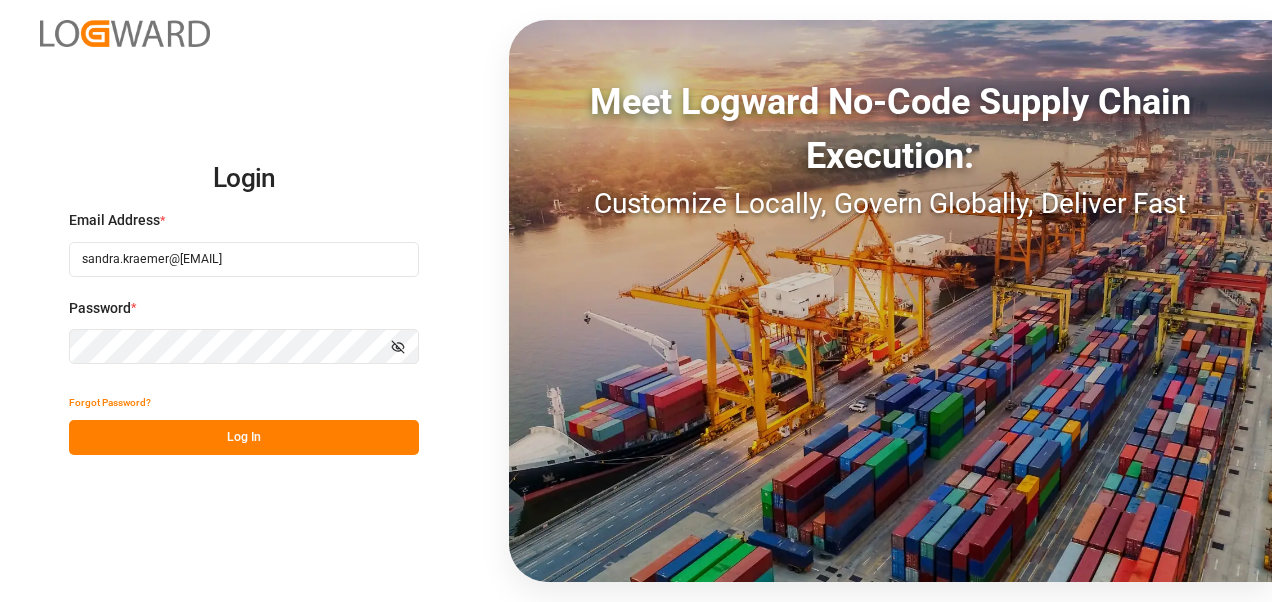 click on "Log In" at bounding box center [244, 437] 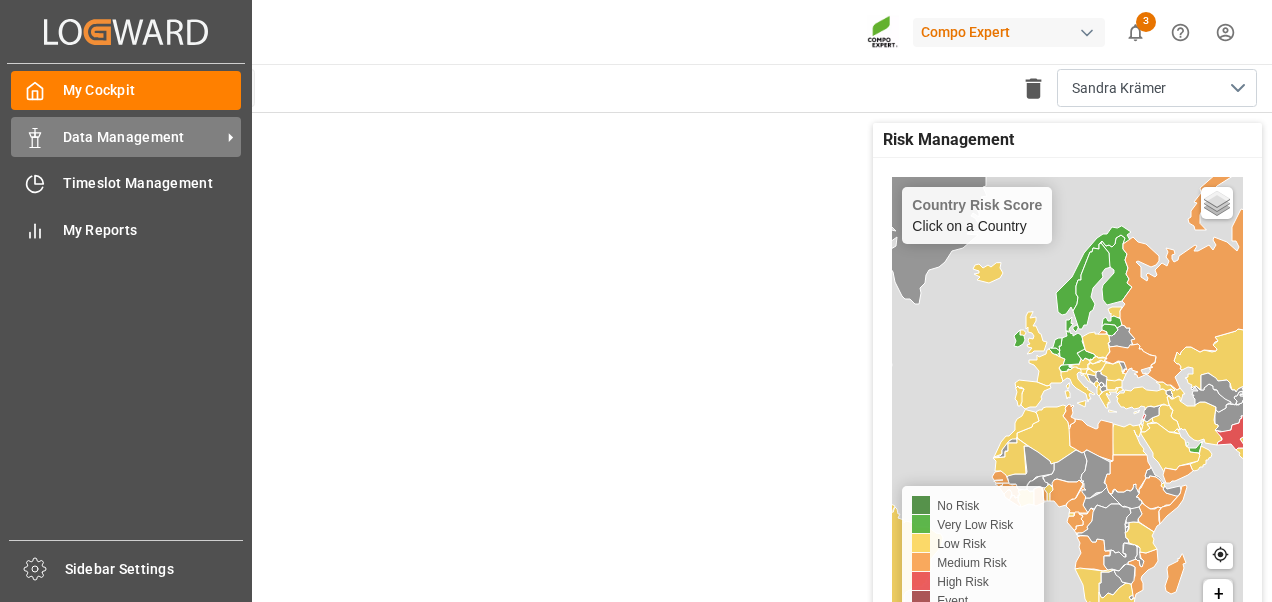 click on "Data Management" at bounding box center [142, 137] 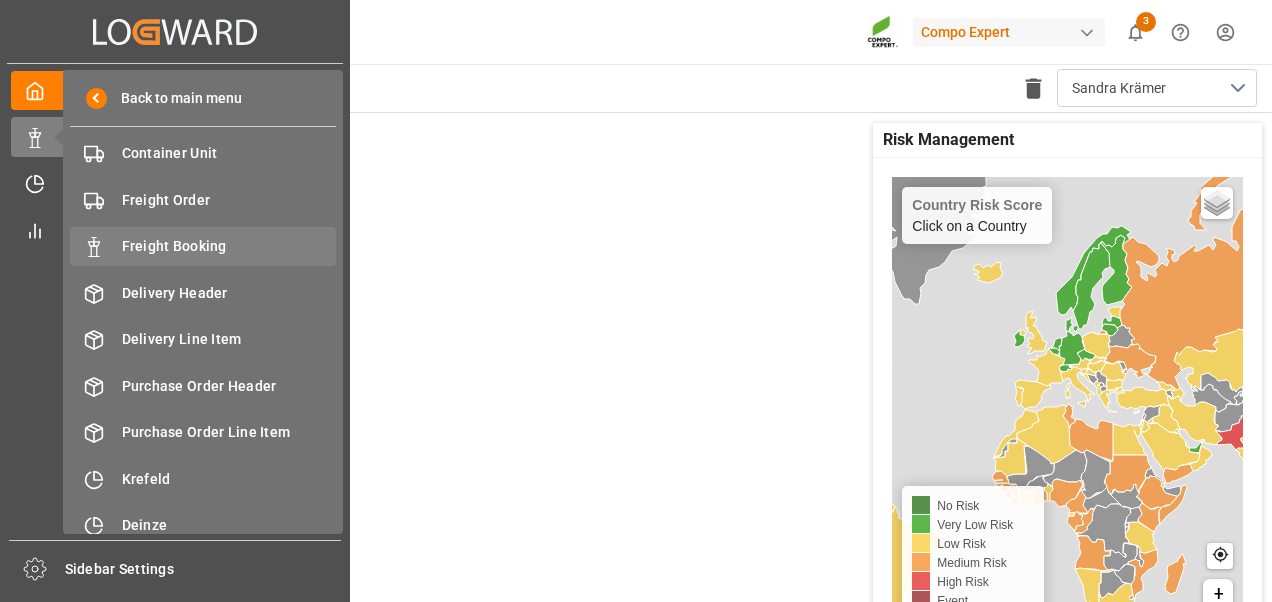 click on "Freight Booking" at bounding box center [229, 246] 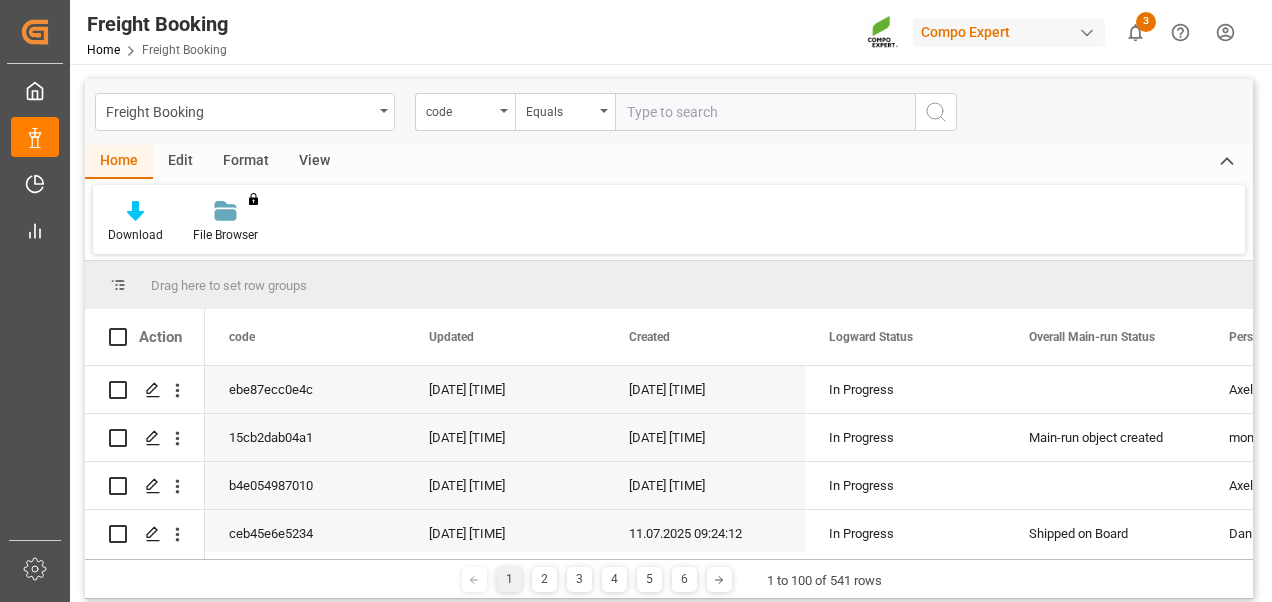 click on "View" at bounding box center (314, 162) 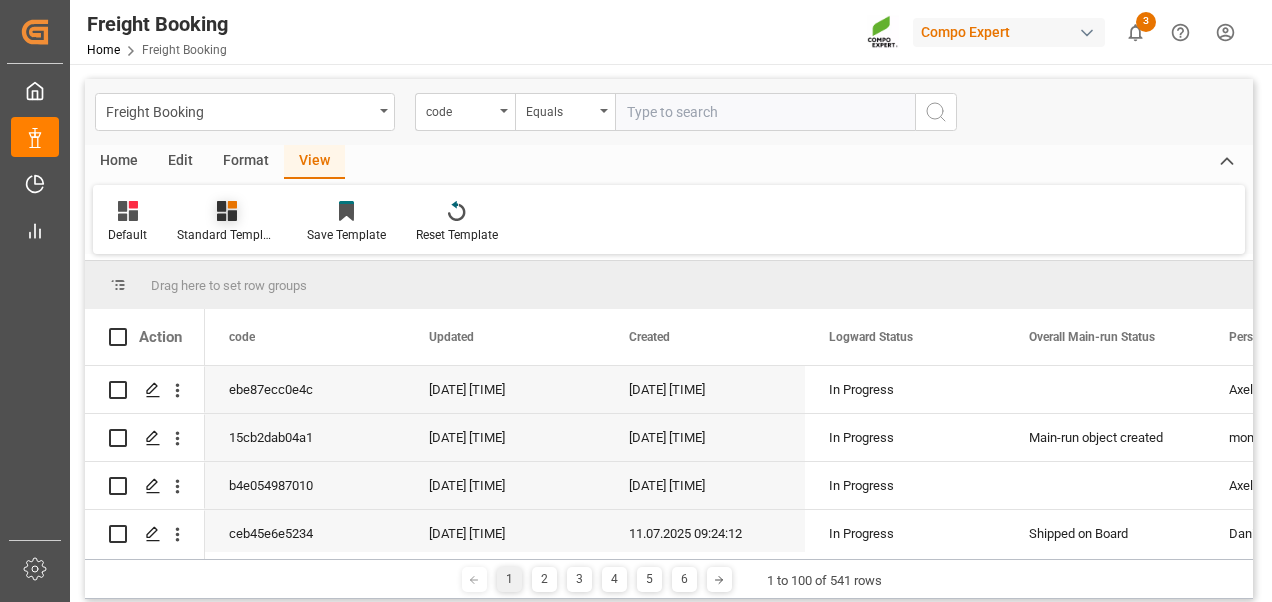 click 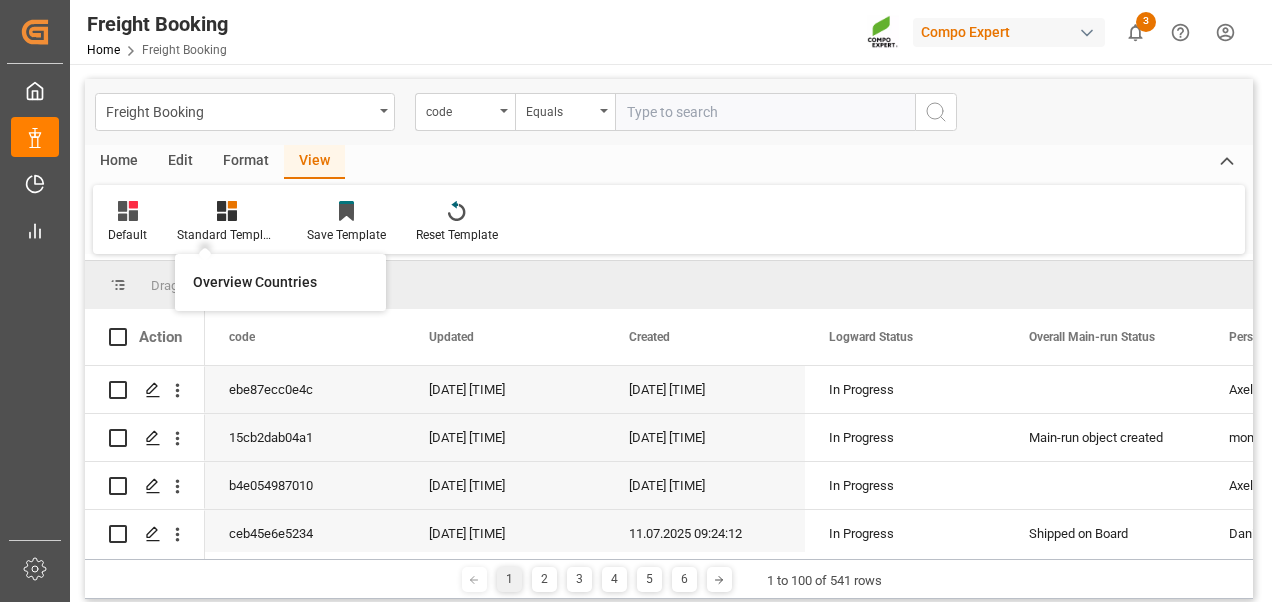 click on "Overview Countries" at bounding box center [280, 282] 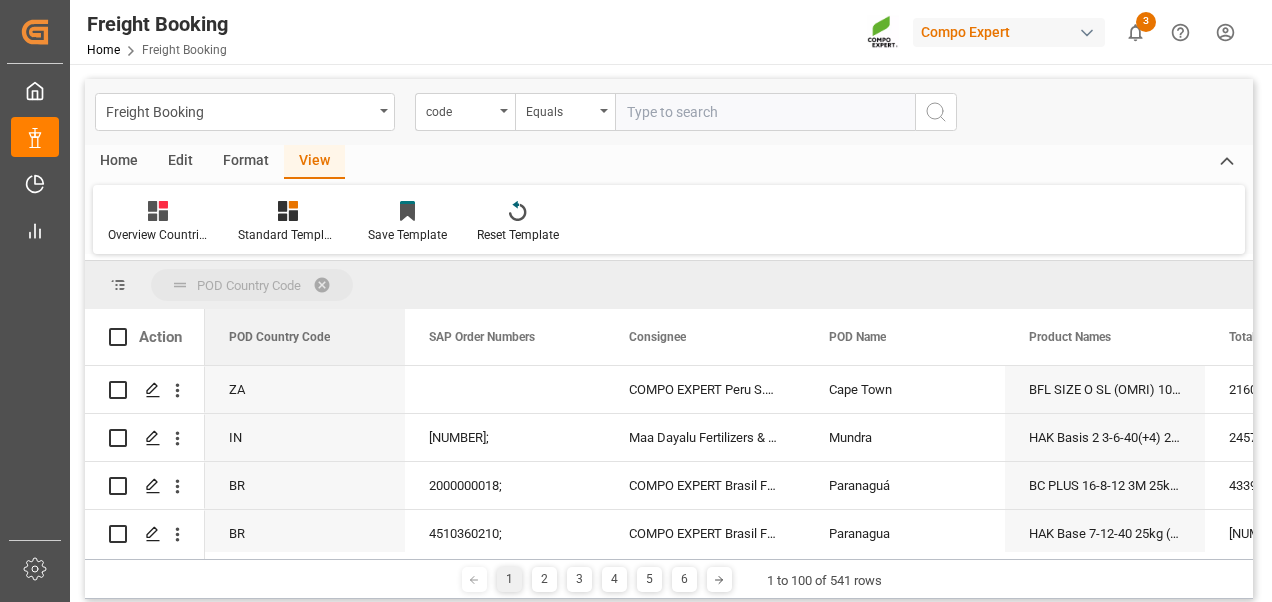 drag, startPoint x: 268, startPoint y: 332, endPoint x: 276, endPoint y: 290, distance: 42.755116 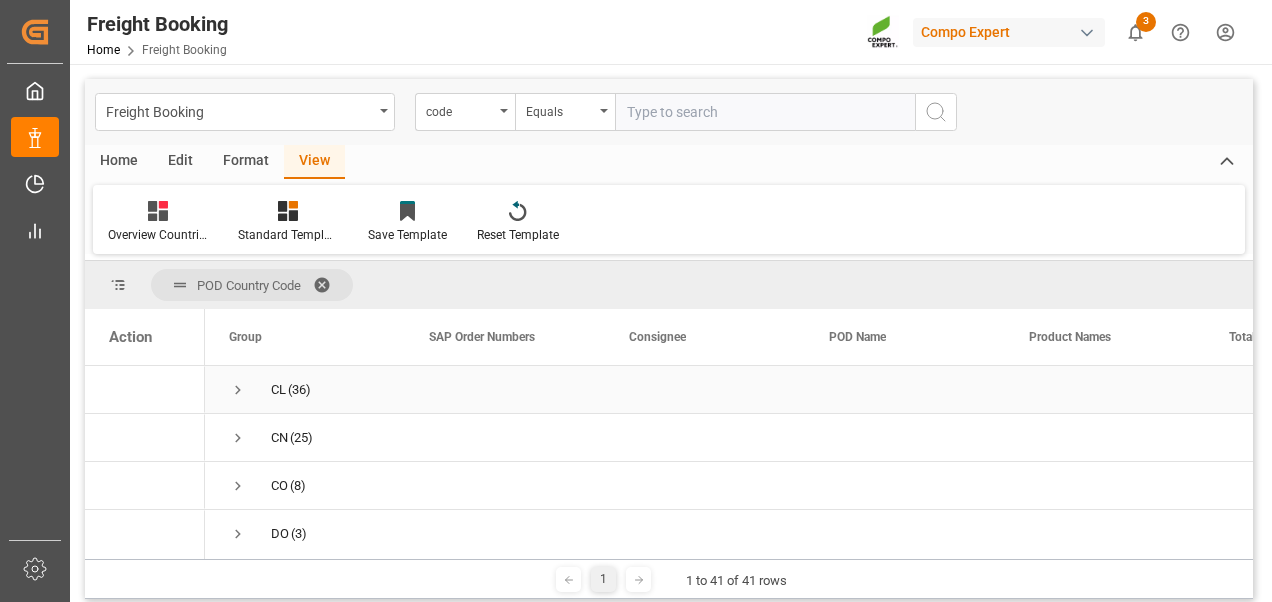 scroll, scrollTop: 300, scrollLeft: 0, axis: vertical 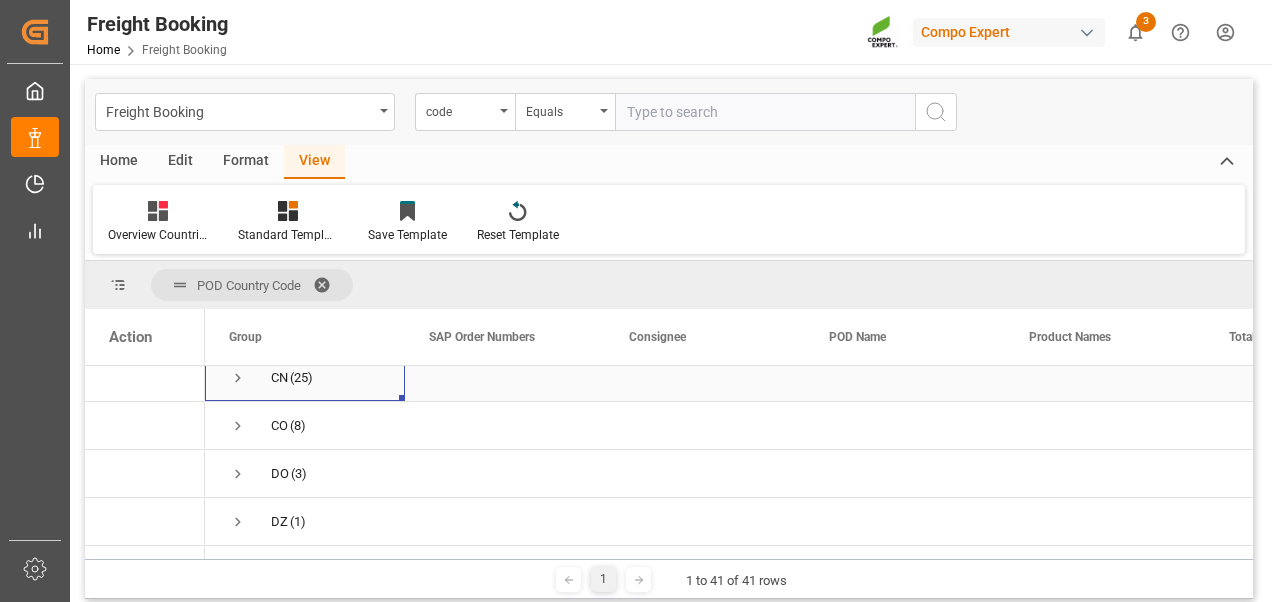 click at bounding box center [238, 378] 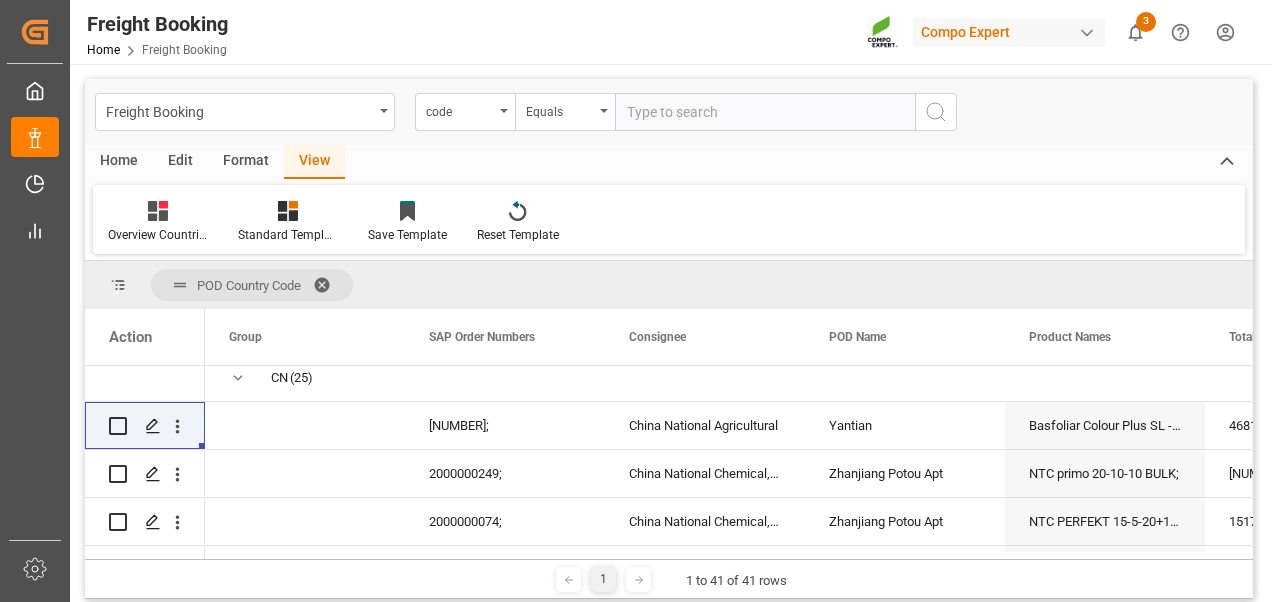 click on "Action" at bounding box center [145, 337] 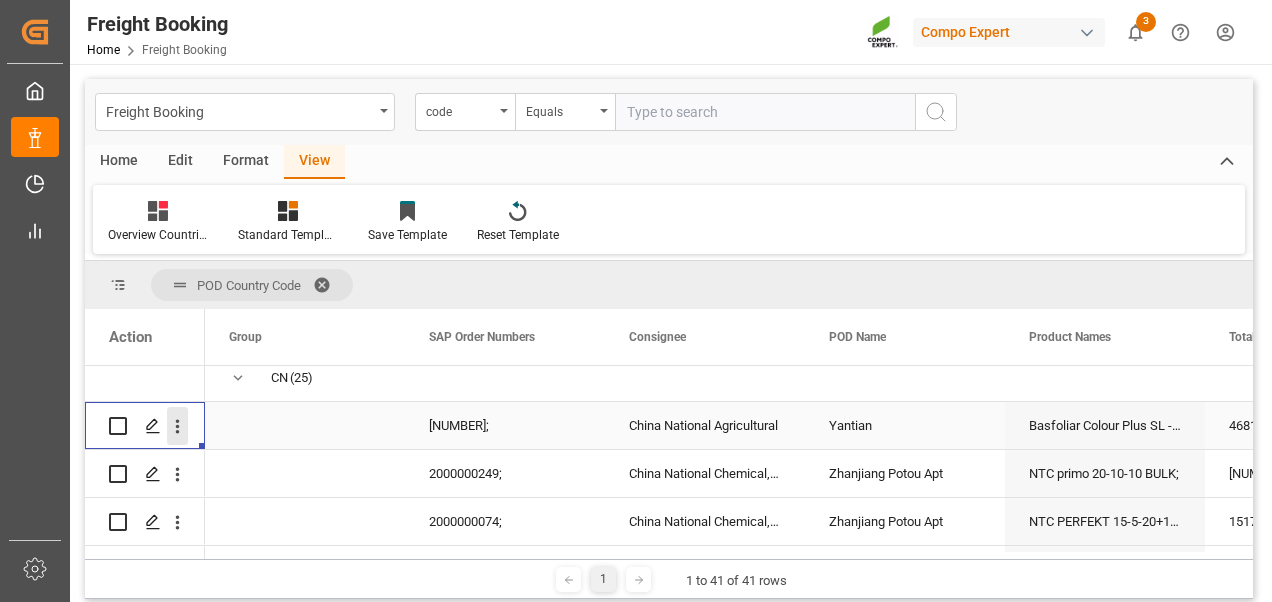 click 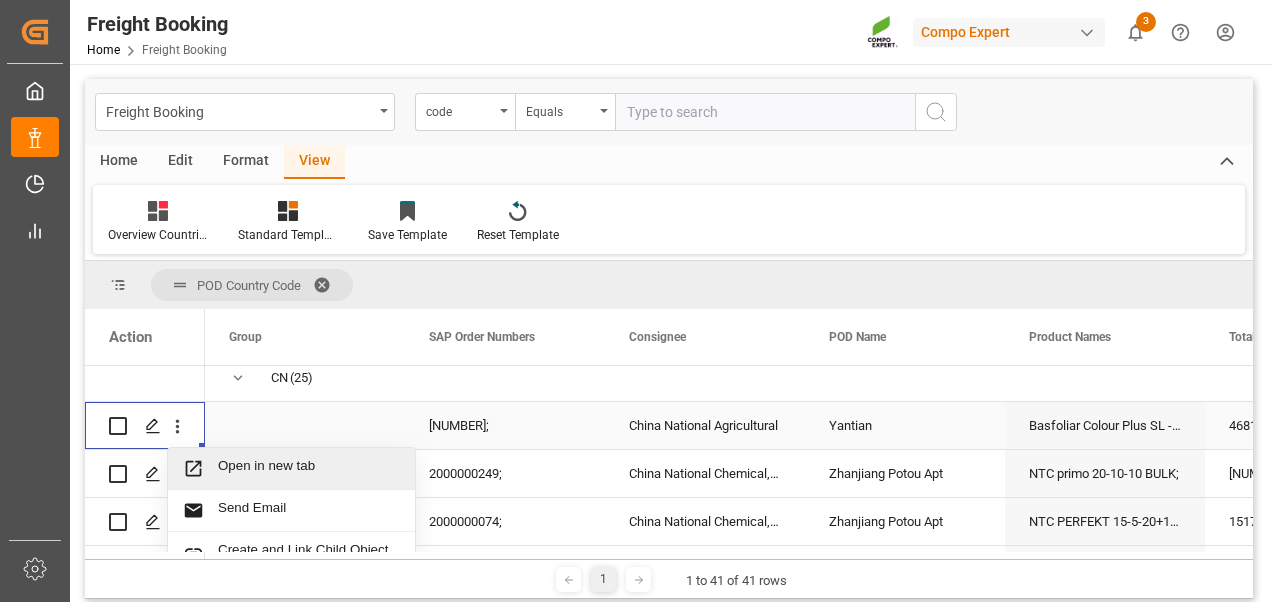 click on "Open in new tab" at bounding box center (309, 468) 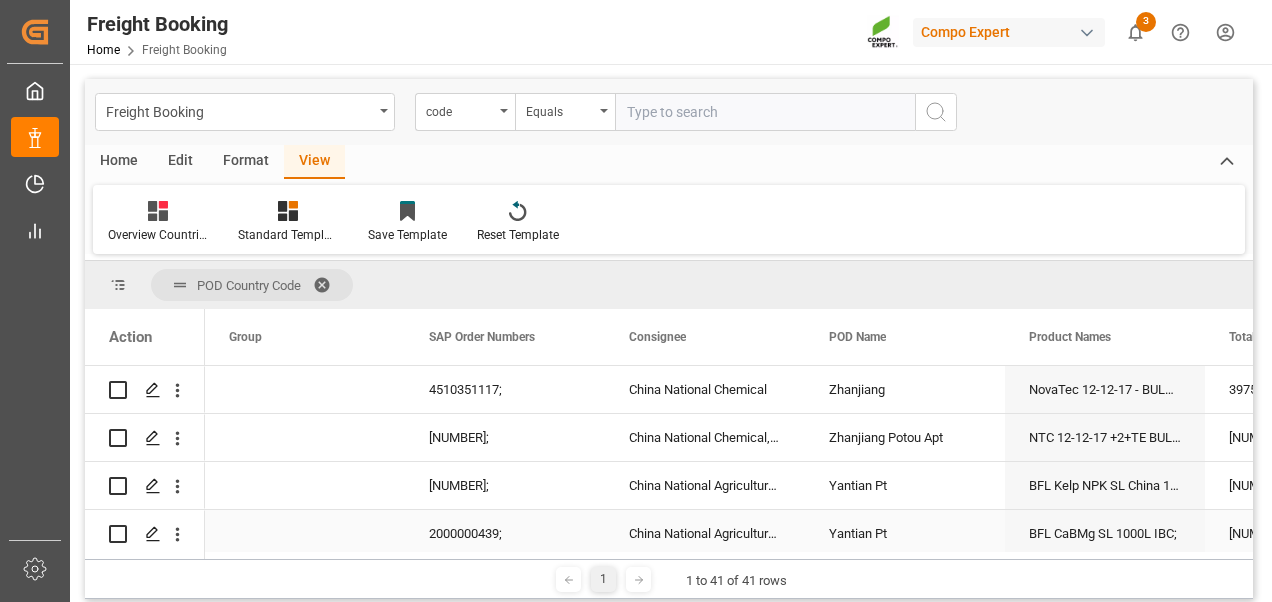 scroll, scrollTop: 1300, scrollLeft: 0, axis: vertical 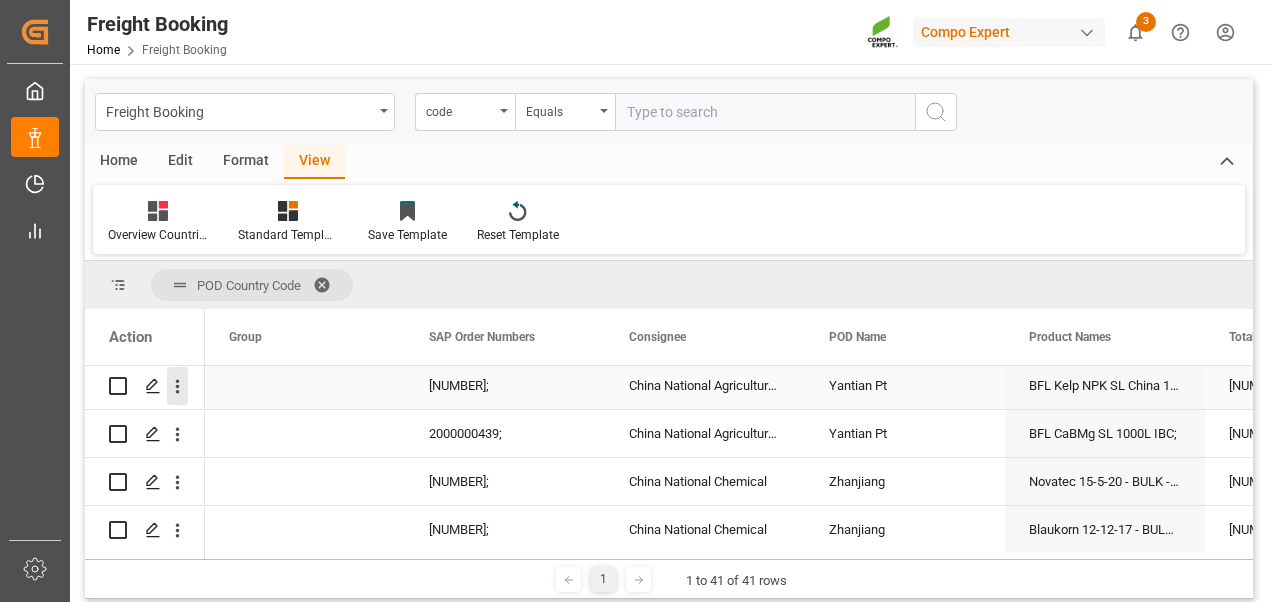 click 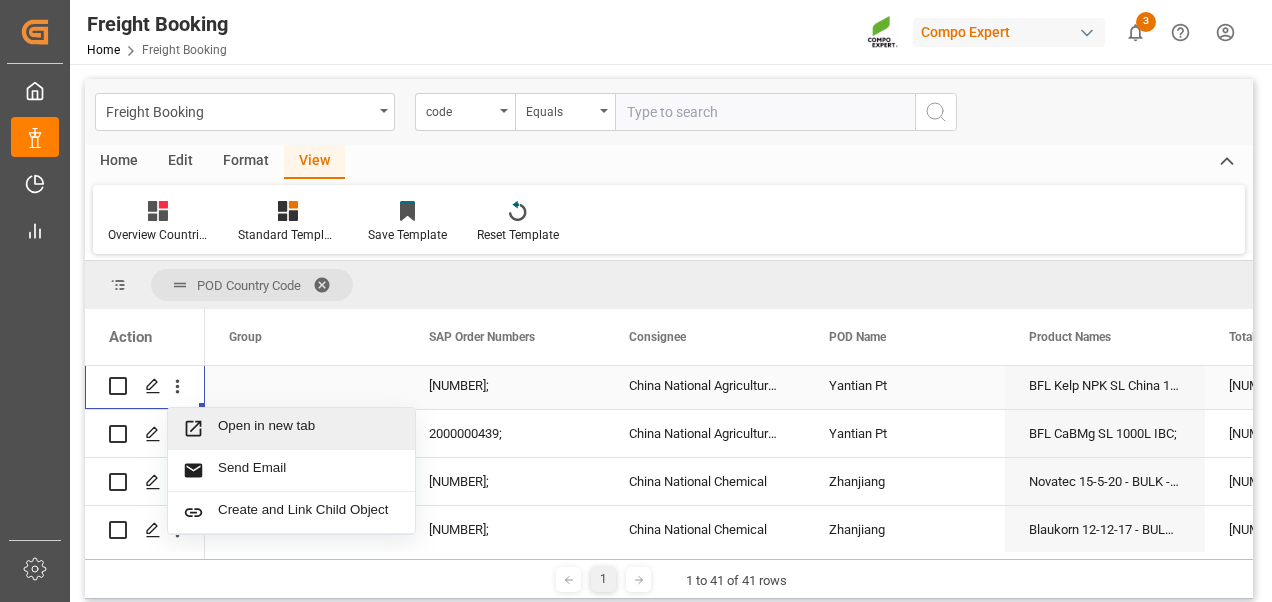 click 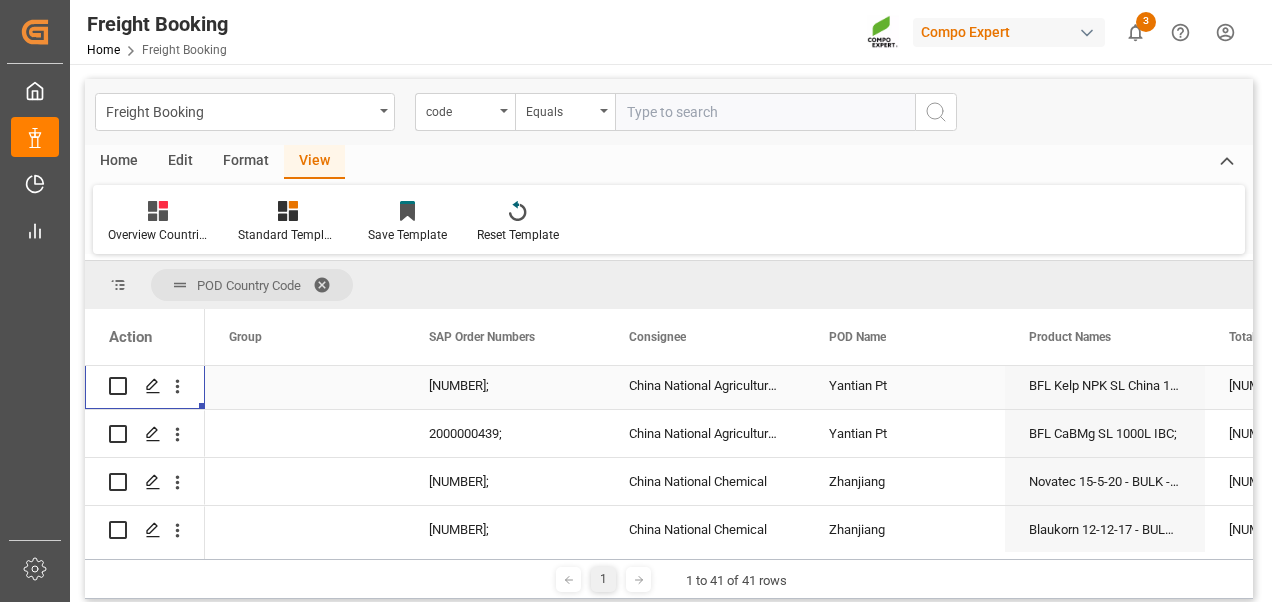 click on "Created by potrace 1.15, written by Peter Selinger 2001-2017 Created by potrace 1.15, written by Peter Selinger 2001-2017 My Cockpit My Cockpit Data Management Data Management Timeslot Management Timeslot Management My Reports My Reports Sidebar Settings Back to main menu Container Unit Container Unit Freight Order Freight Order Freight Booking Freight Booking Delivery Header Delivery Header Delivery Line Item Delivery Line Item Purchase Order Header Purchase Order Header Purchase Order Line Item Purchase Order Line Item Krefeld Krefeld Deinze Deinze La Vall d Uixo La Vall d Uixo Freight Booking Home Freight Booking Compo Expert 3 Notifications Only show unread All Watching Mark all categories read Downloads Mark all as read Freight Booking 4 days ago 490 number of rows downloaded Freight Booking 8 days ago 446 number of rows downloaded Freight Booking 8 days ago 446 number of rows downloaded Freight Booking 12 days ago 419 number of rows downloaded Freight Booking 14 days ago 406 number of rows downloaded AR" at bounding box center [636, 301] 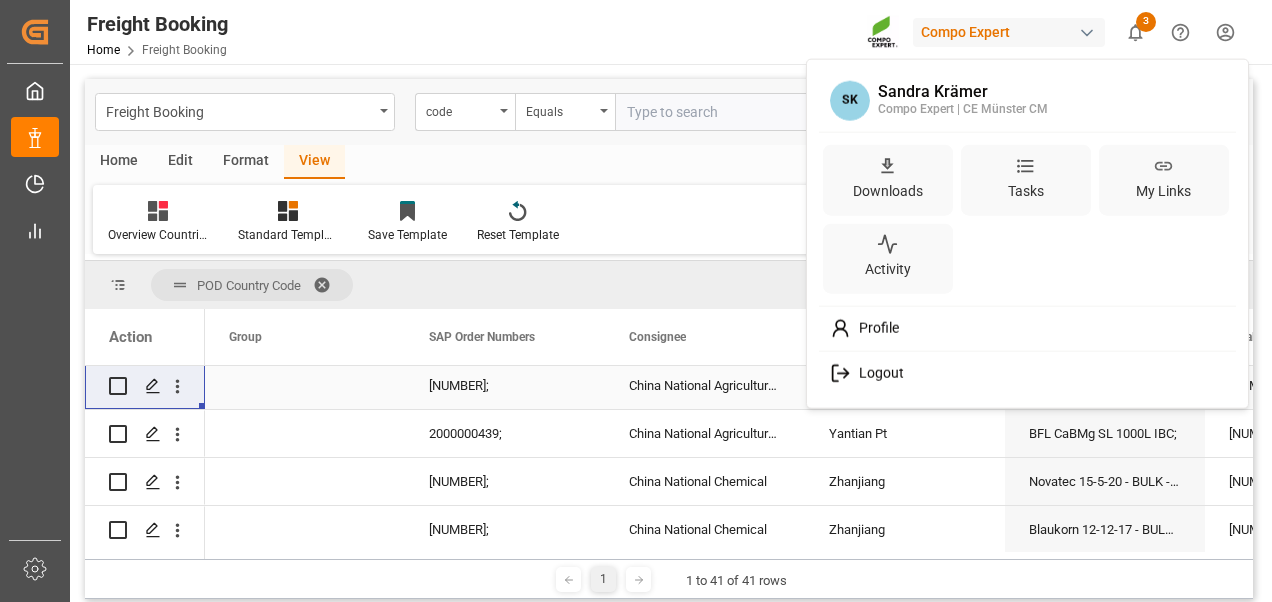 click on "Logout" at bounding box center [1028, 373] 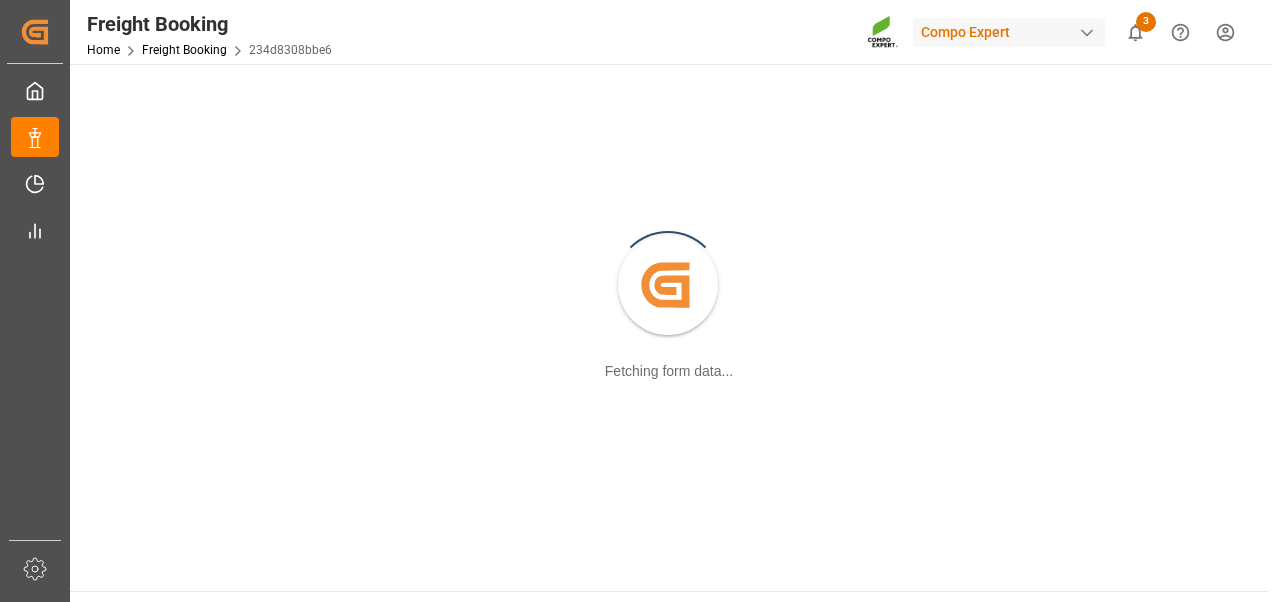 scroll, scrollTop: 0, scrollLeft: 0, axis: both 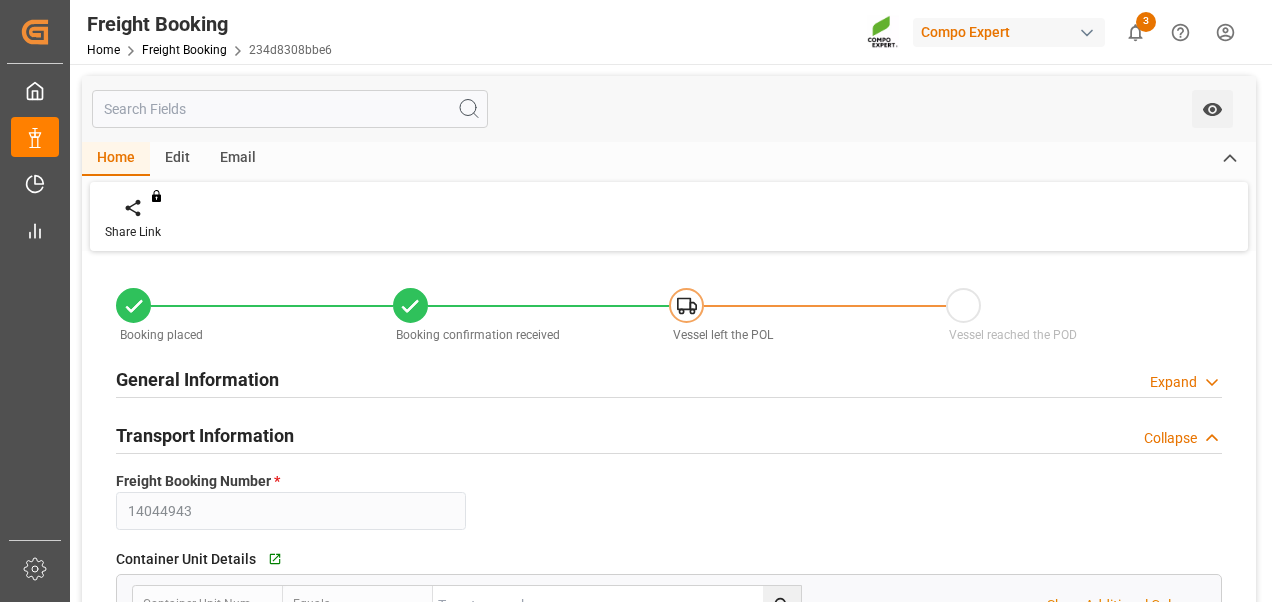 type on "EGLV" 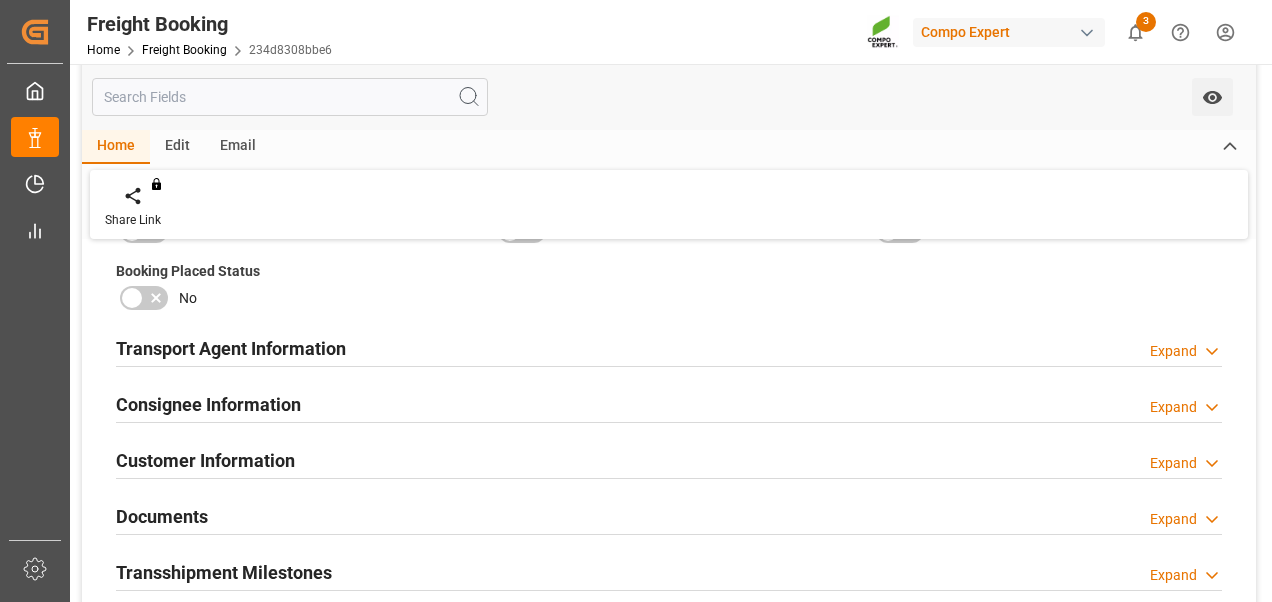 scroll, scrollTop: 2200, scrollLeft: 0, axis: vertical 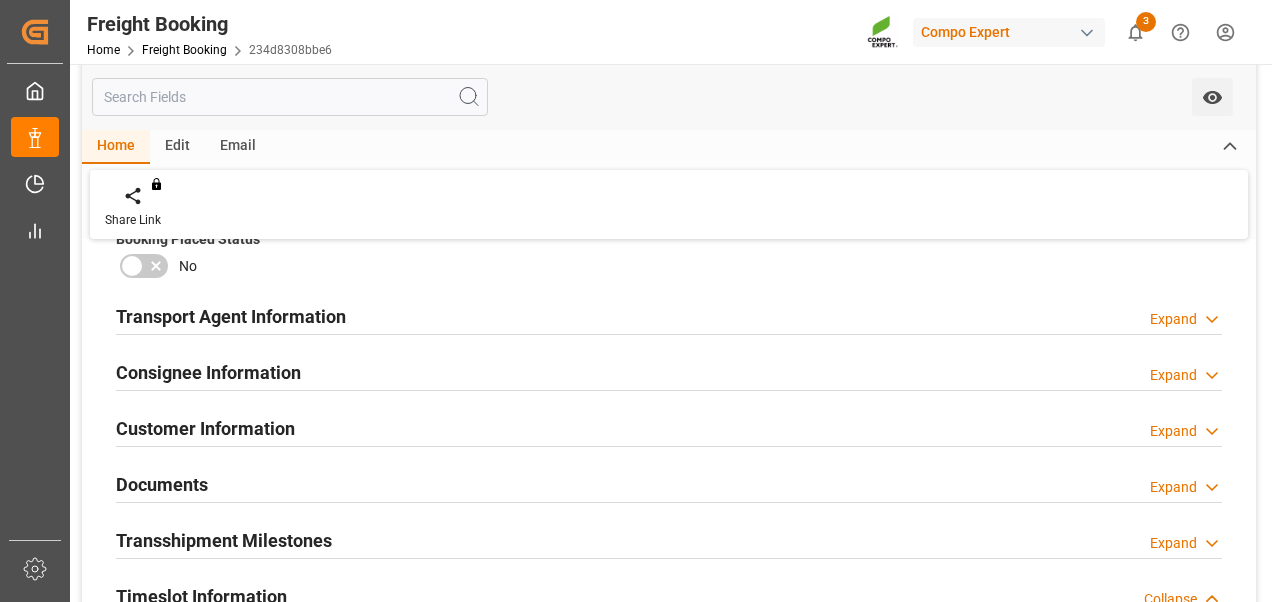 click 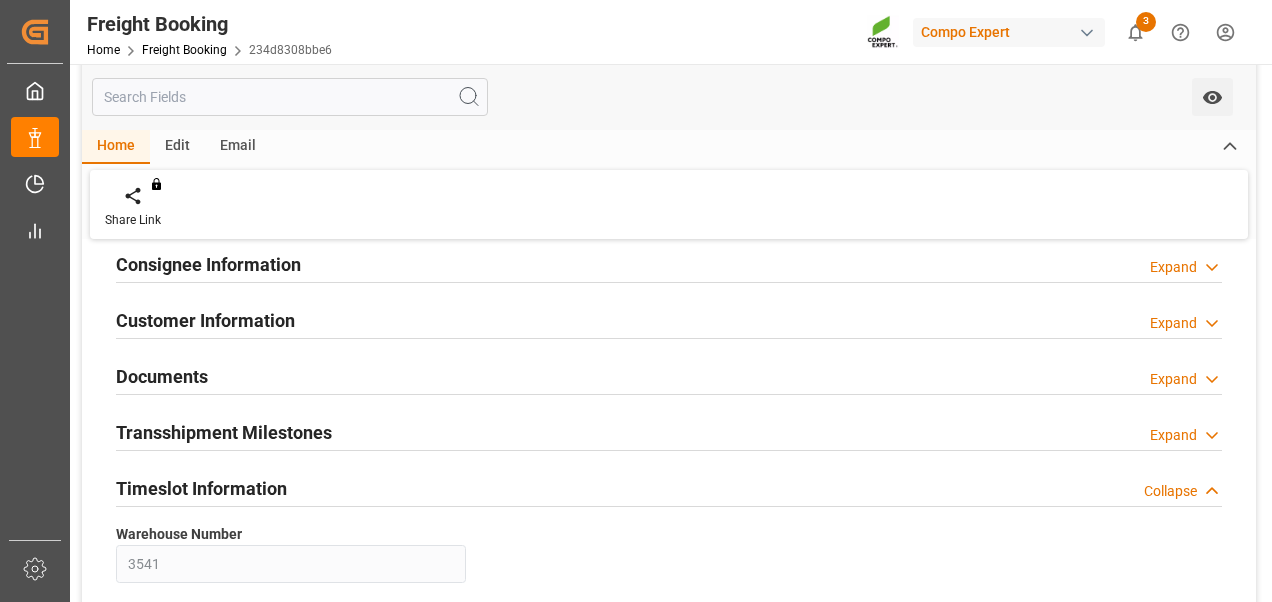 scroll, scrollTop: 2500, scrollLeft: 0, axis: vertical 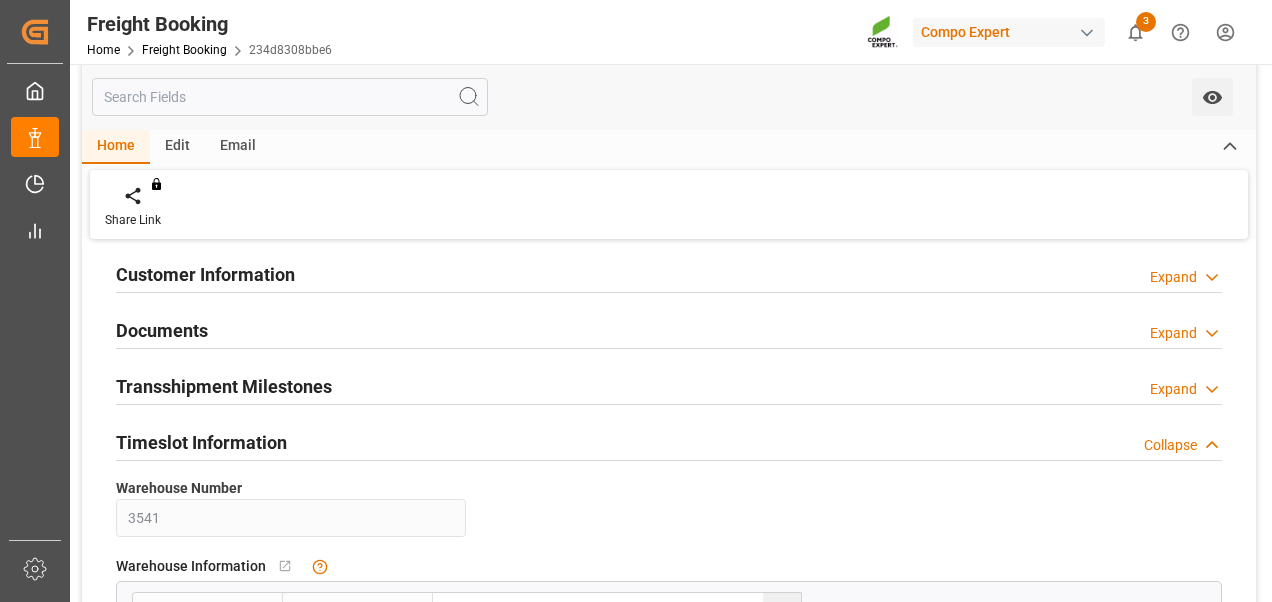 drag, startPoint x: 1204, startPoint y: 380, endPoint x: 1172, endPoint y: 368, distance: 34.176014 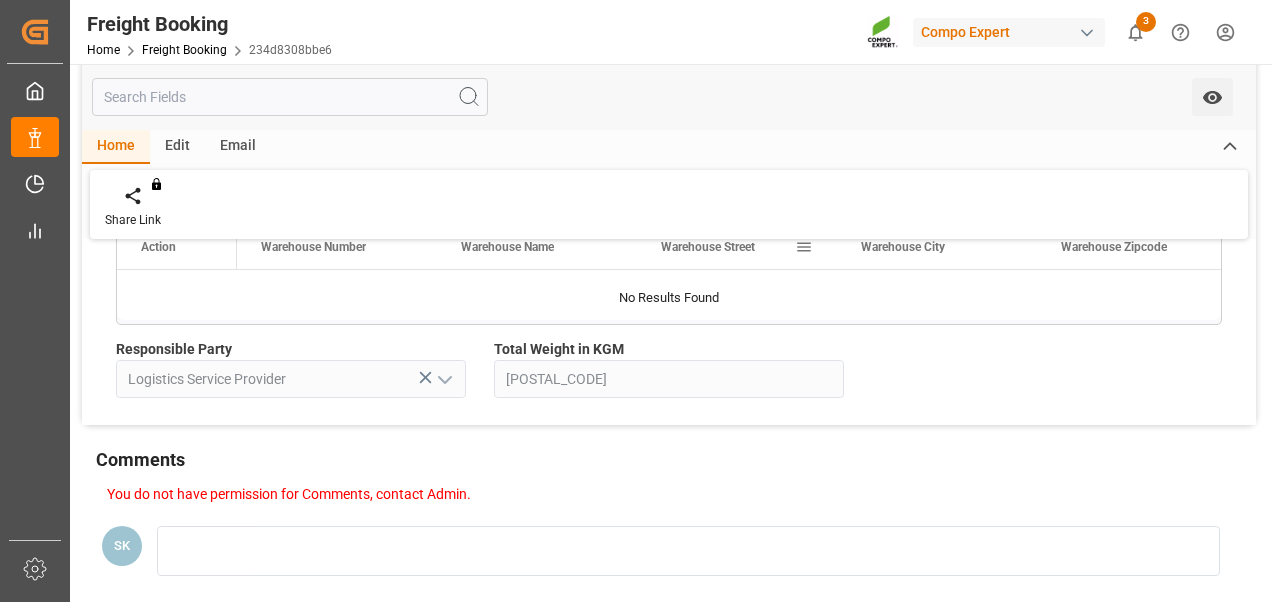 scroll, scrollTop: 3600, scrollLeft: 0, axis: vertical 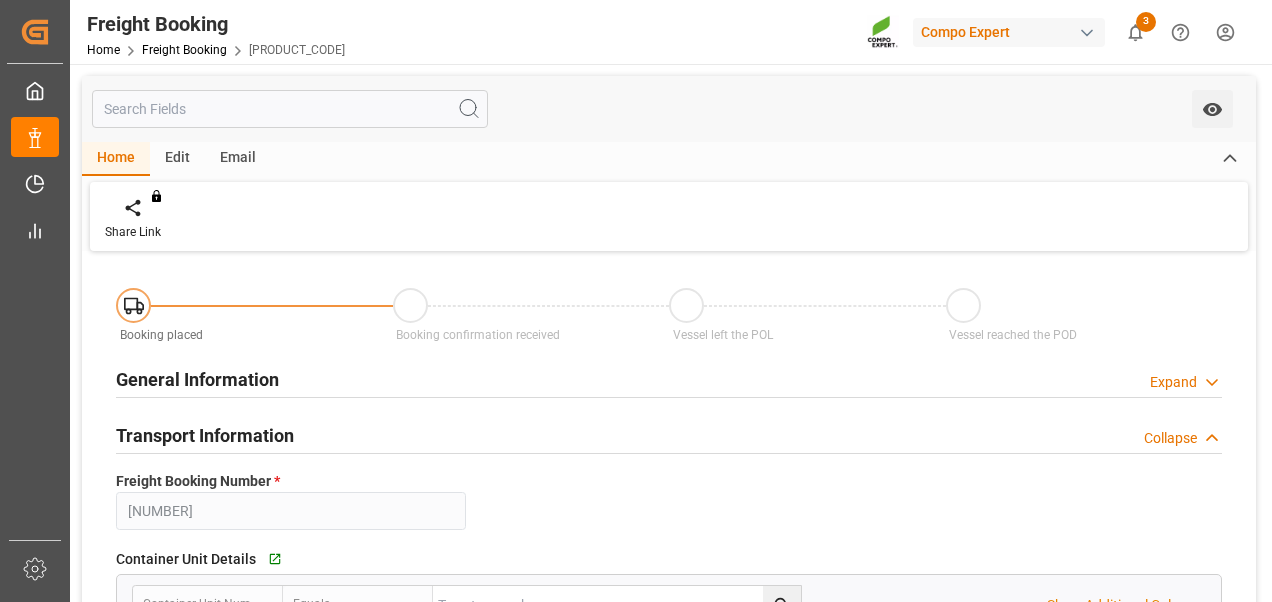 type on "CNYTN" 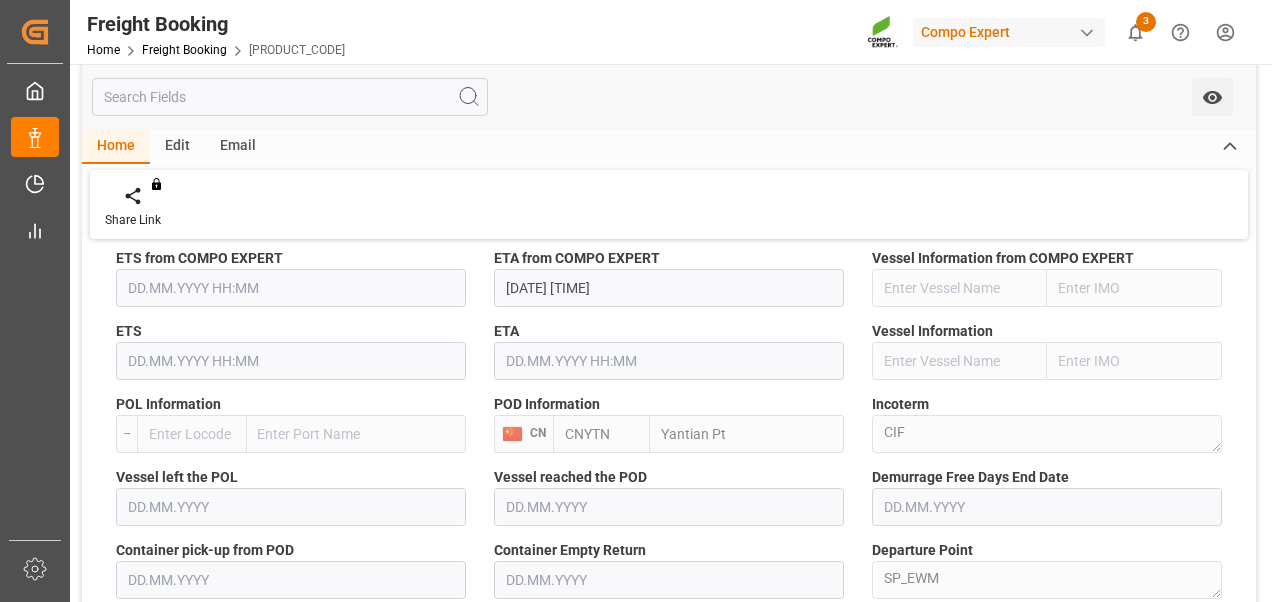 scroll, scrollTop: 1400, scrollLeft: 0, axis: vertical 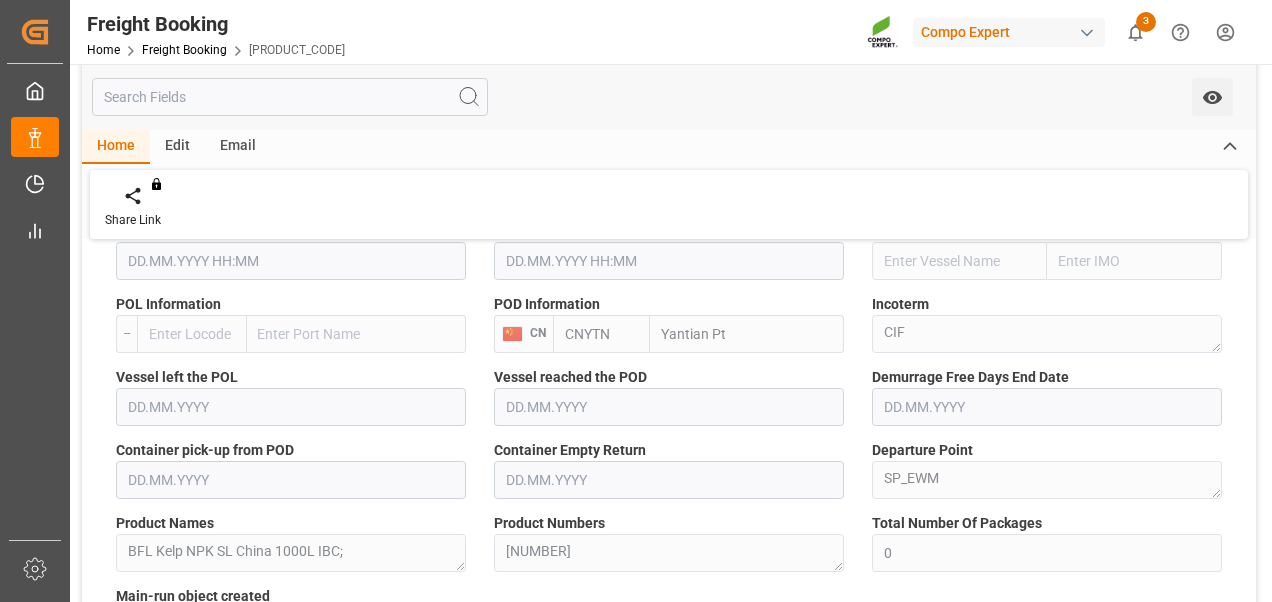 click on "Created by potrace 1.15, written by Peter Selinger 2001-2017 Created by potrace 1.15, written by Peter Selinger 2001-2017 My Cockpit My Cockpit Data Management Data Management Timeslot Management Timeslot Management My Reports My Reports Sidebar Settings Back to main menu Container Unit Container Unit Freight Order Freight Order Freight Booking Freight Booking Delivery Header Delivery Header Delivery Line Item Delivery Line Item Purchase Order Header Purchase Order Header Purchase Order Line Item Purchase Order Line Item Krefeld Krefeld Deinze Deinze La Vall d Uixo La Vall d Uixo Freight Booking Home Freight Booking db2ecfd28c35 Compo Expert 3 Notifications Only show unread All Watching Mark all categories read Downloads Mark all as read Freight Booking 4 days ago 490 number of rows downloaded Freight Booking 8 days ago 446 number of rows downloaded Freight Booking 8 days ago 446 number of rows downloaded Freight Booking 12 days ago 419 number of rows downloaded Freight Booking 14 days ago Home Edit Email" at bounding box center (636, 301) 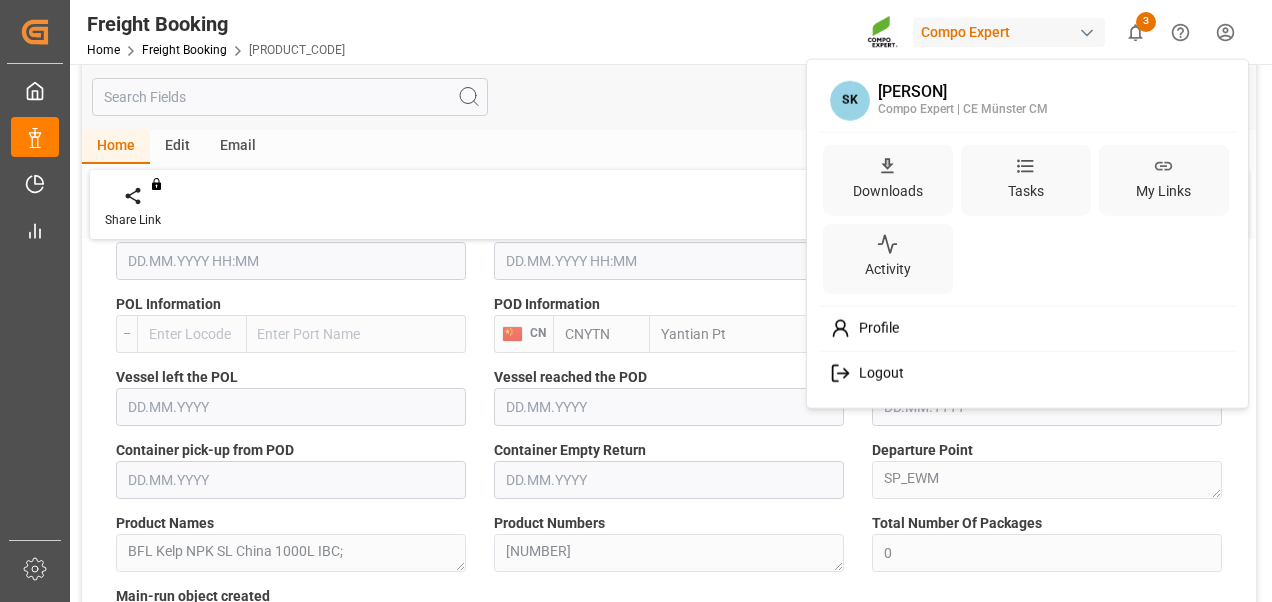 click on "Logout" at bounding box center (877, 374) 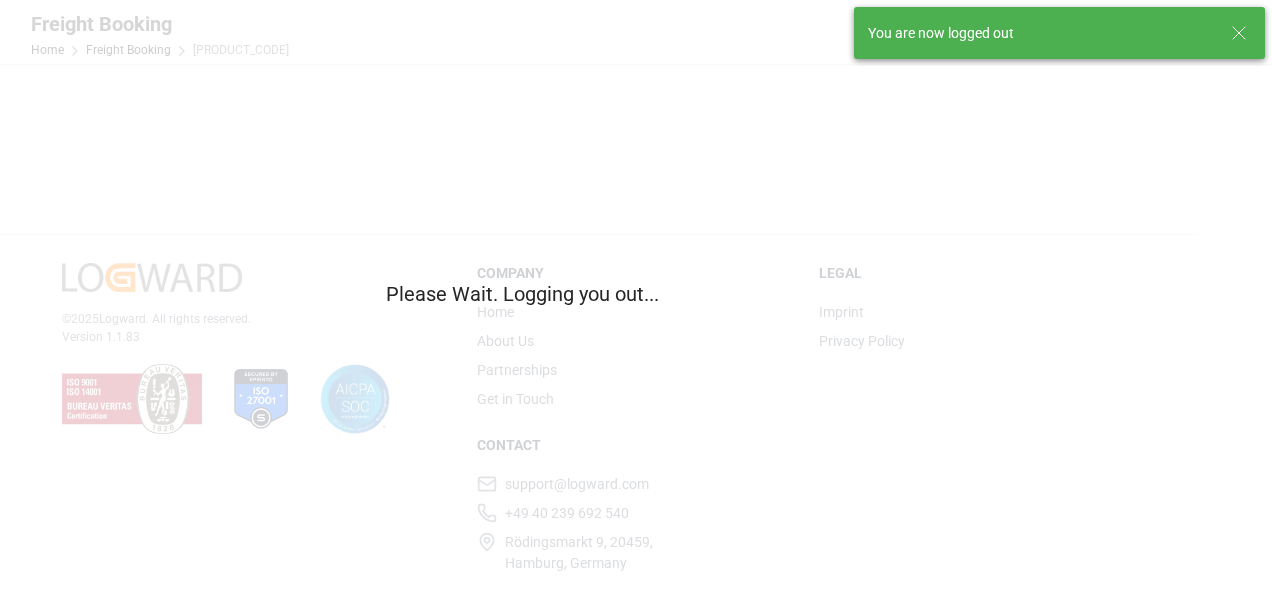 scroll, scrollTop: 0, scrollLeft: 0, axis: both 